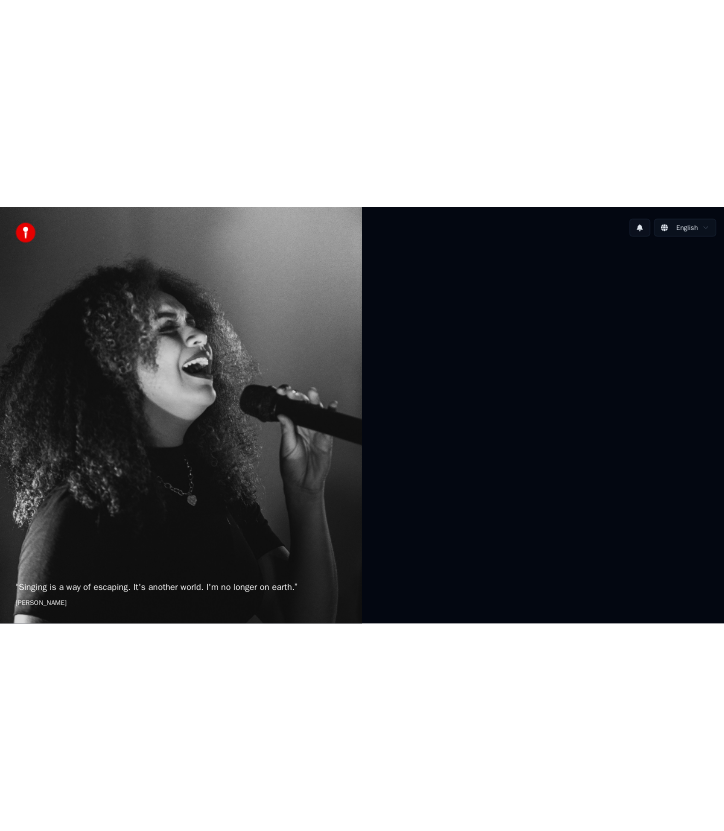 scroll, scrollTop: 0, scrollLeft: 0, axis: both 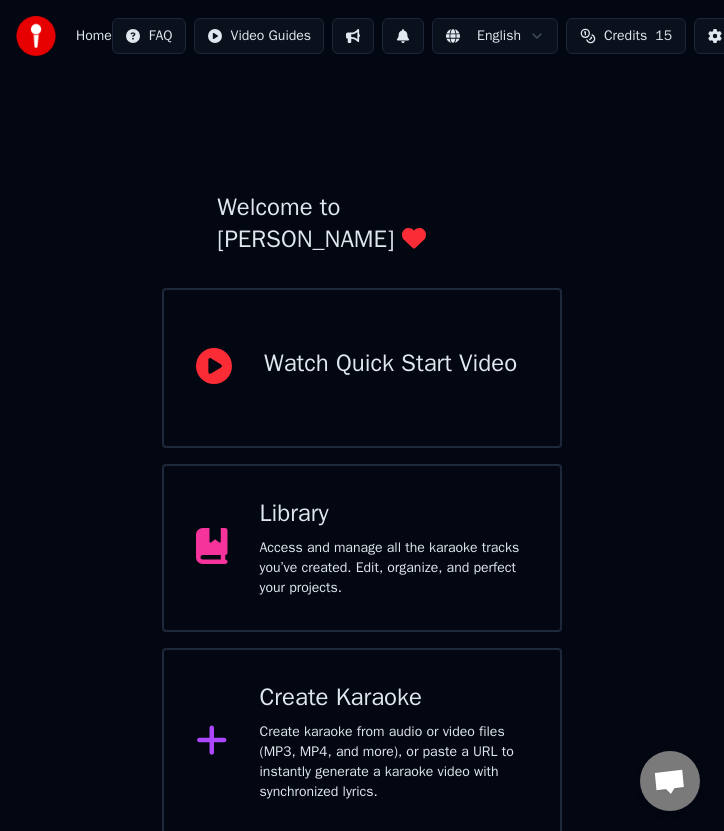 click on "Create Karaoke Create karaoke from audio or video files (MP3, MP4, and more), or paste a URL to instantly generate a karaoke video with synchronized lyrics." at bounding box center (362, 742) 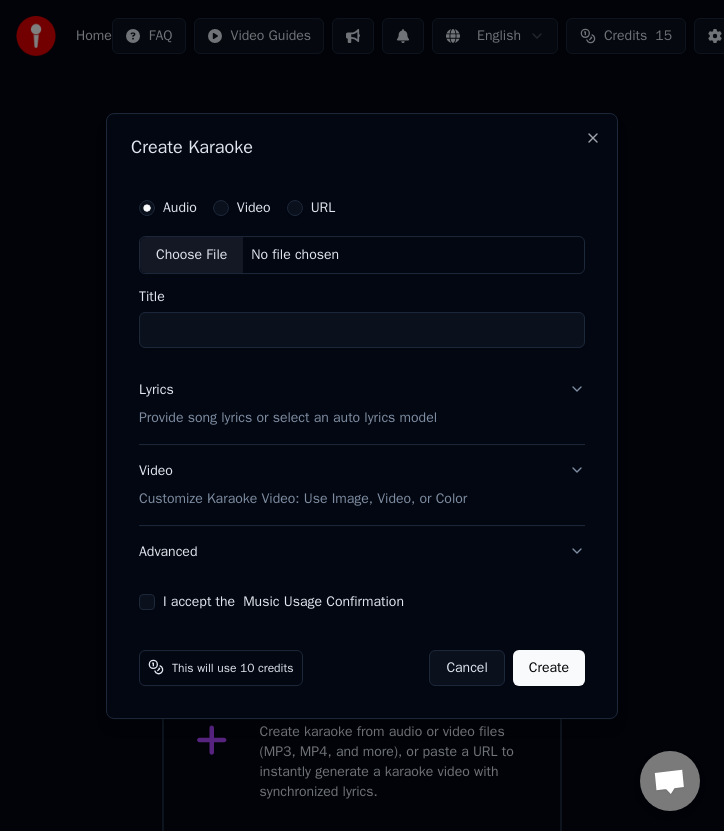 click on "No file chosen" at bounding box center [295, 255] 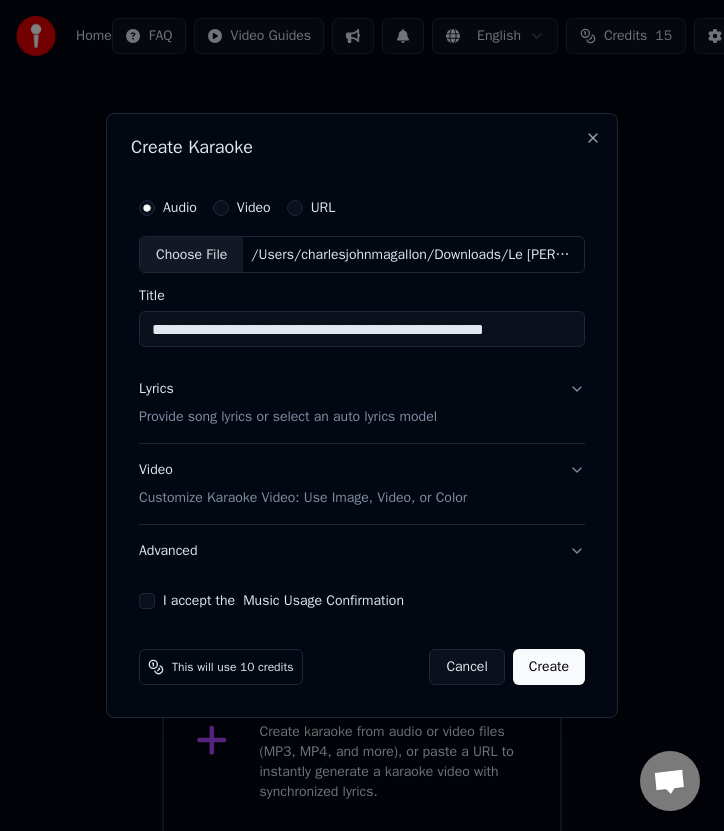 drag, startPoint x: 287, startPoint y: 331, endPoint x: 637, endPoint y: 348, distance: 350.41263 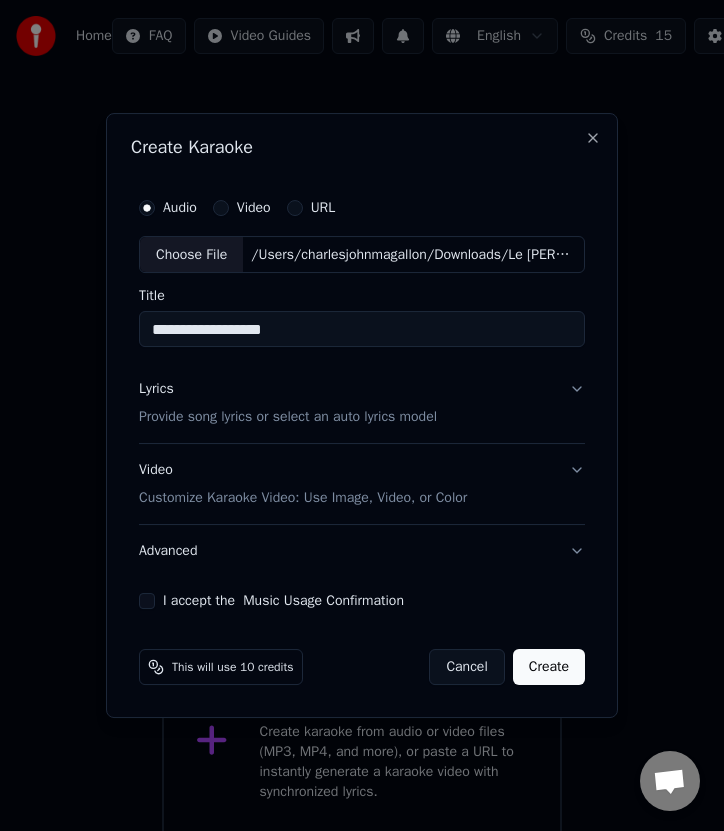 type on "**********" 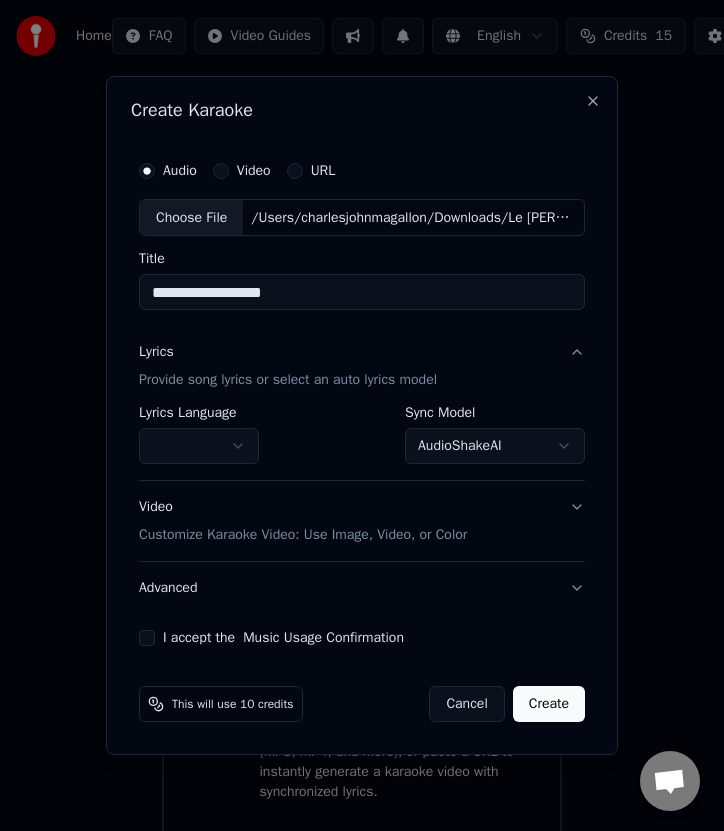 click on "AudioShakeAI" at bounding box center [495, 447] 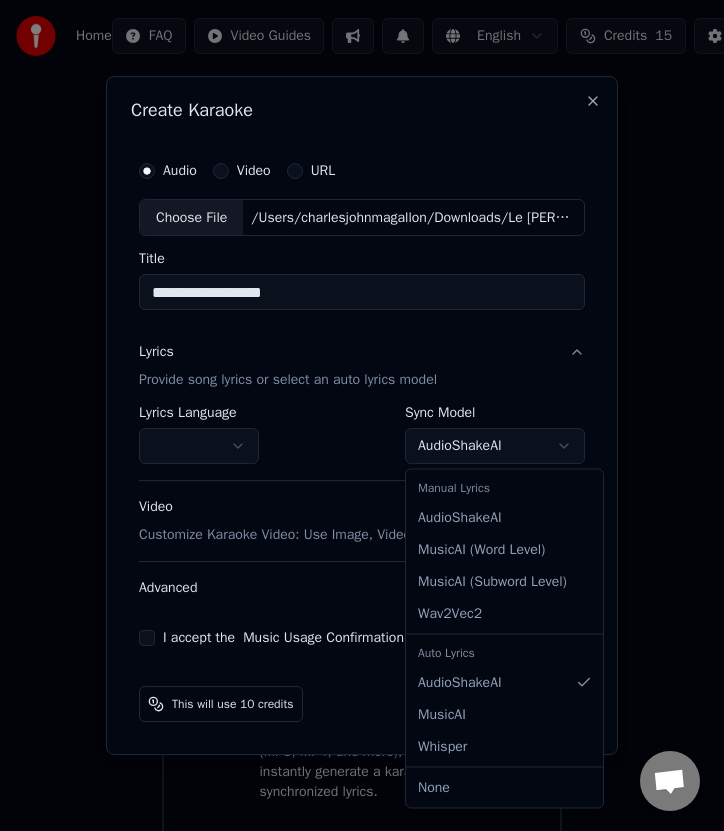 select on "**********" 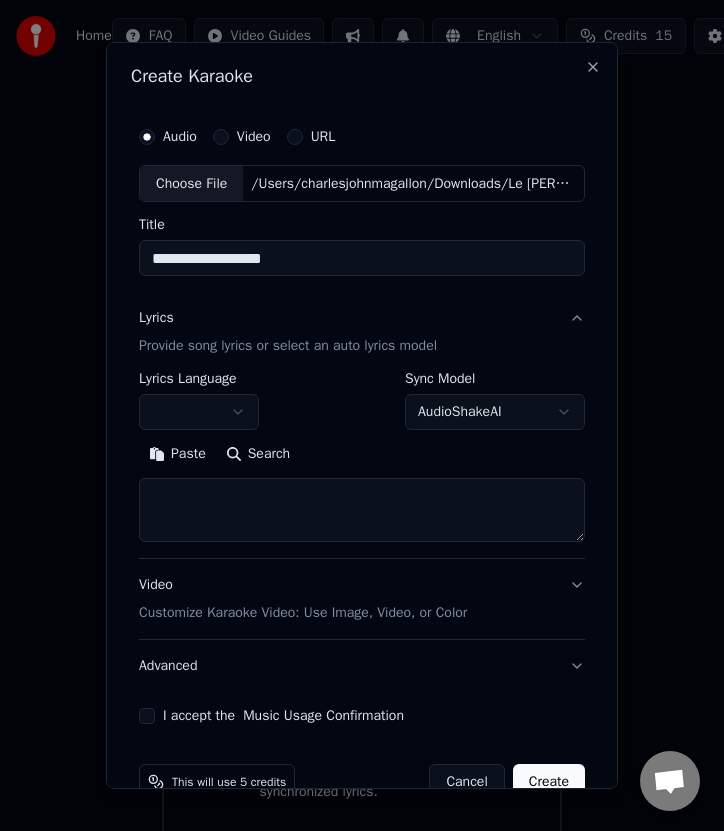 click at bounding box center (199, 413) 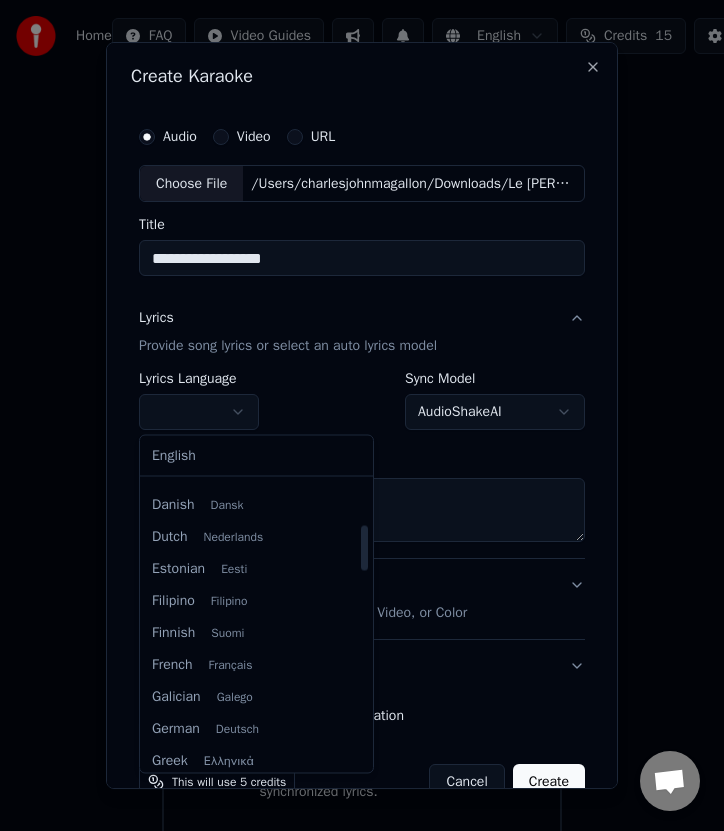 scroll, scrollTop: 357, scrollLeft: 0, axis: vertical 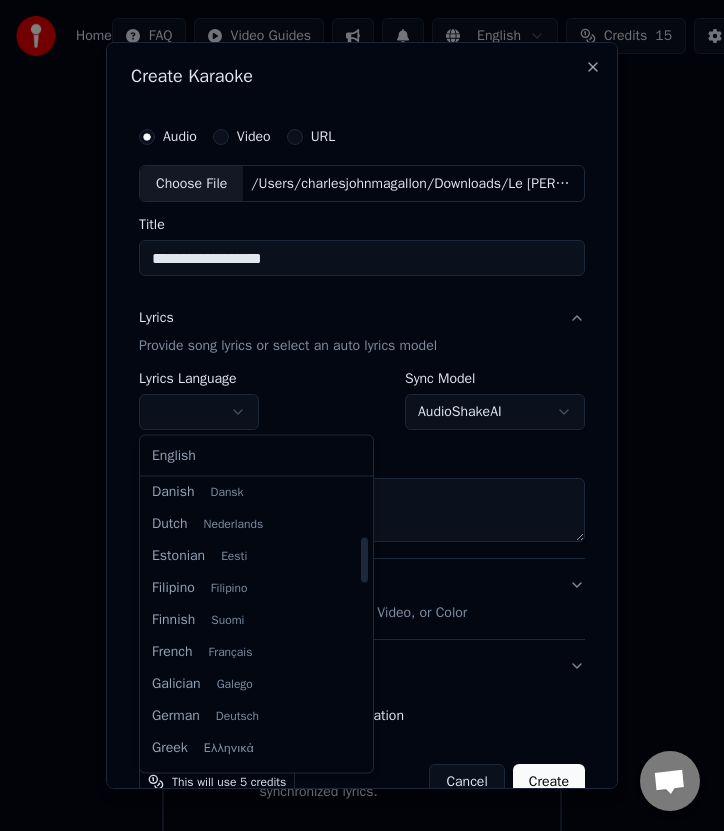 select on "**" 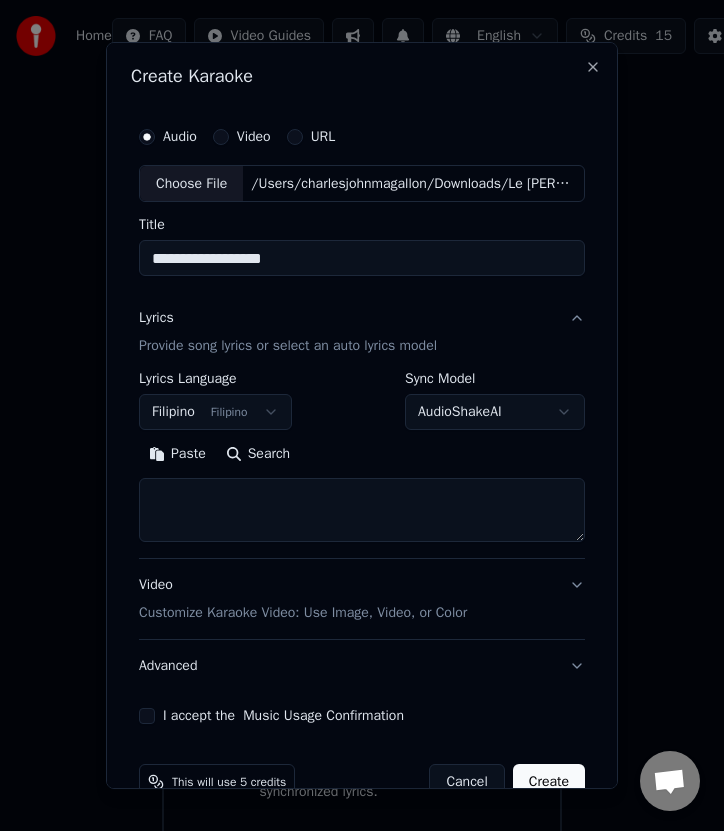 click at bounding box center (362, 511) 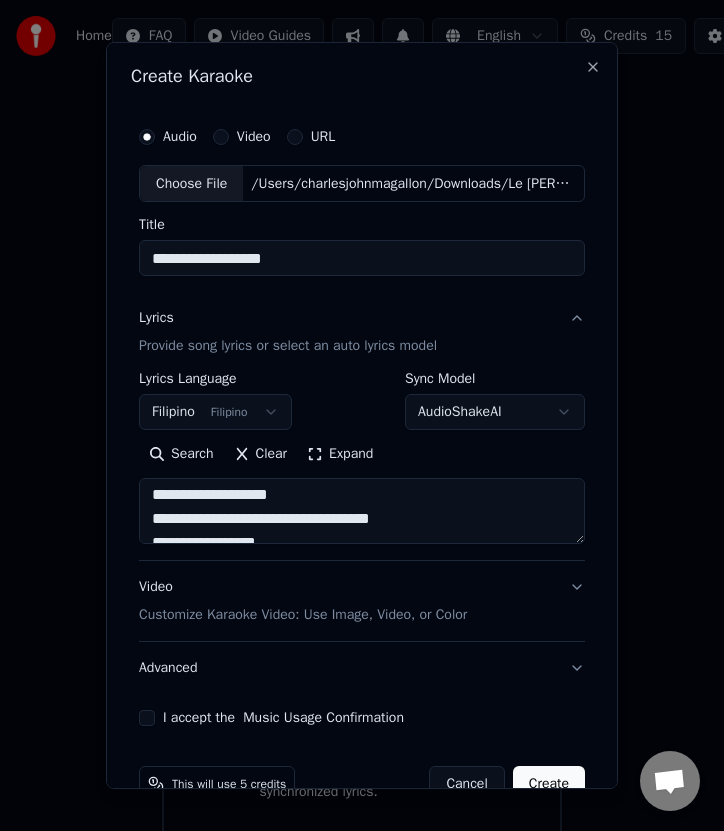 scroll, scrollTop: 0, scrollLeft: 0, axis: both 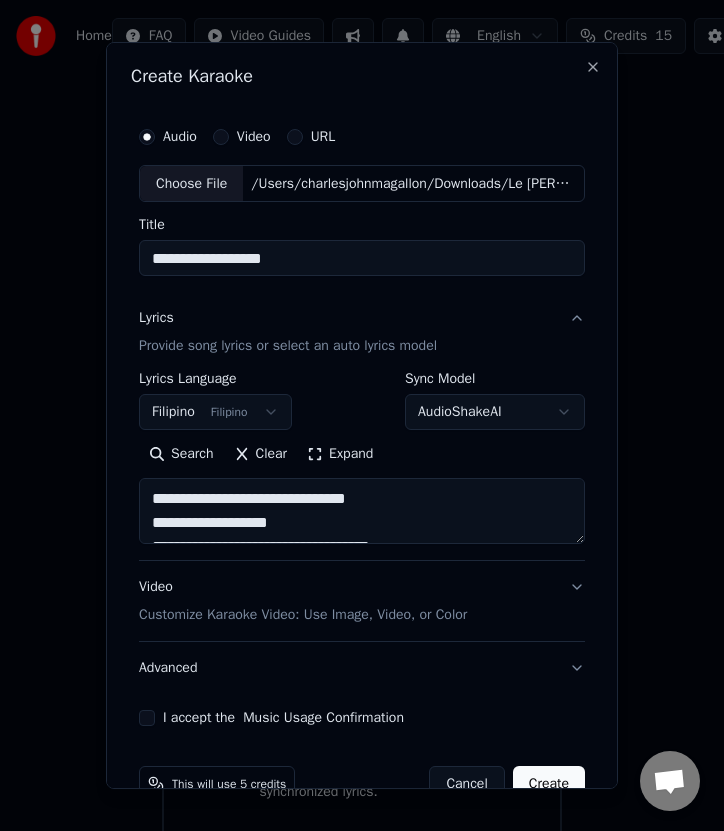 type on "**********" 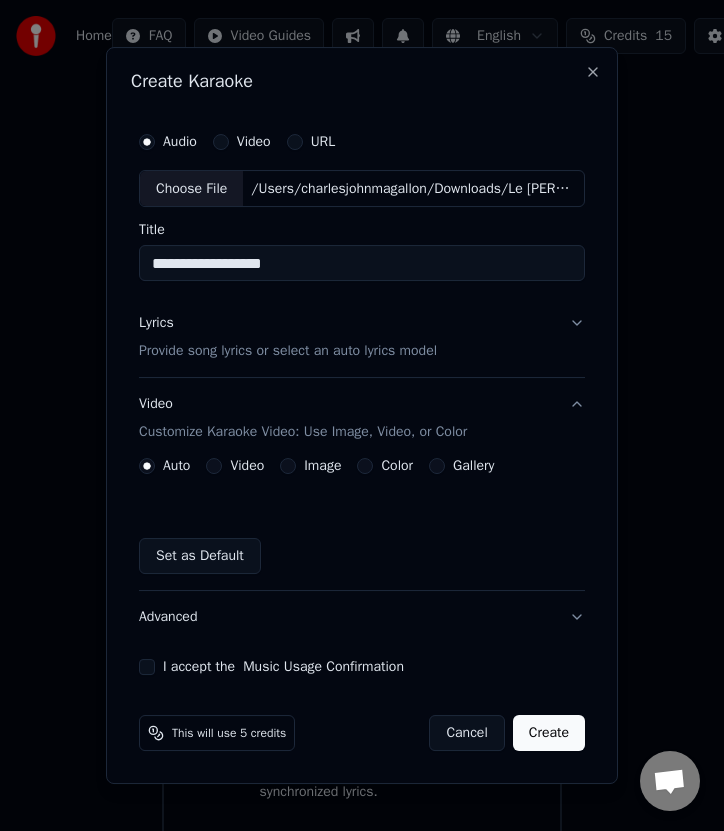 click on "Video" at bounding box center (214, 466) 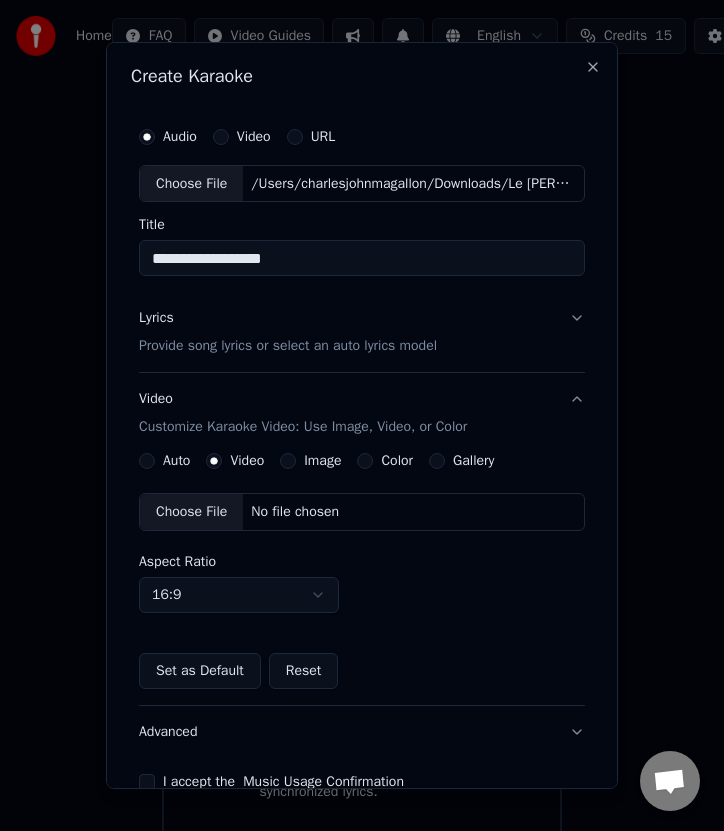 click on "No file chosen" at bounding box center [295, 512] 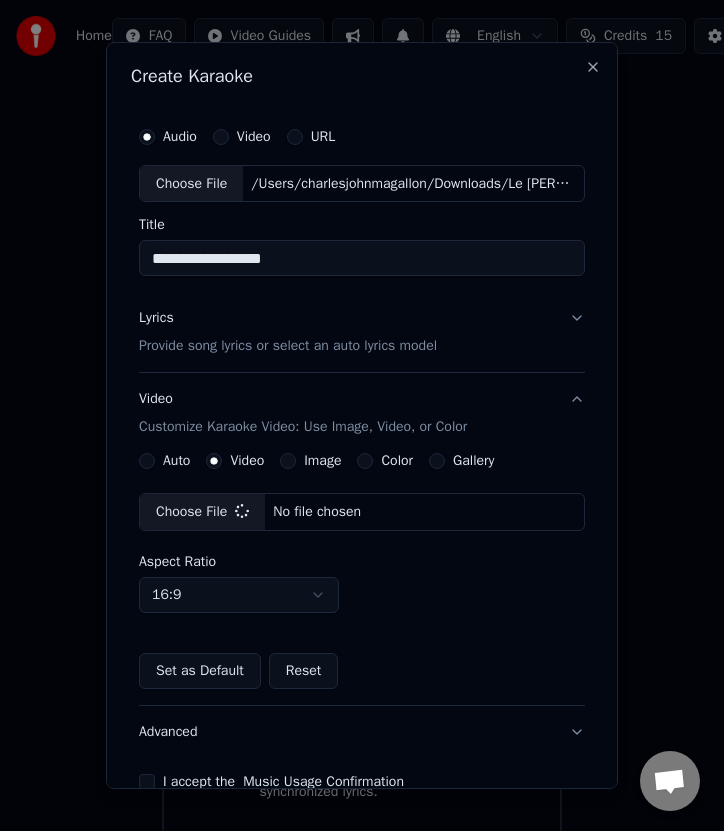 scroll, scrollTop: 110, scrollLeft: 0, axis: vertical 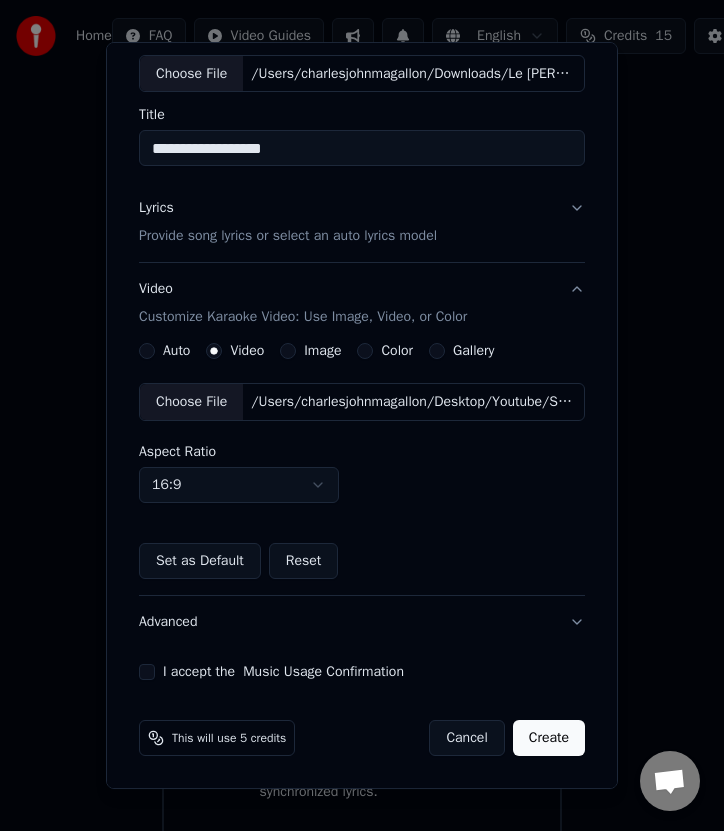 click on "I accept the   Music Usage Confirmation" at bounding box center [147, 672] 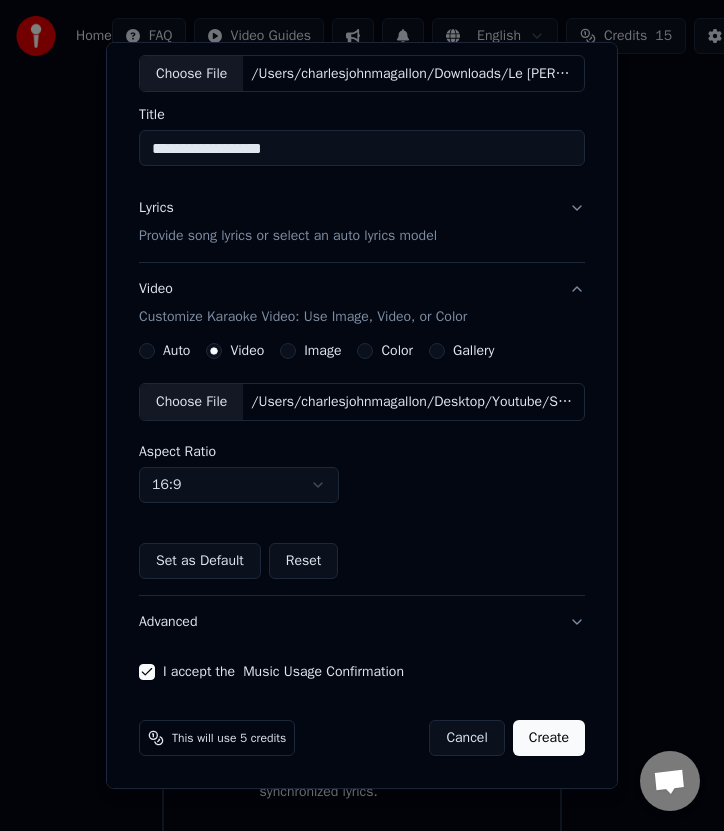 click on "Create" at bounding box center (549, 738) 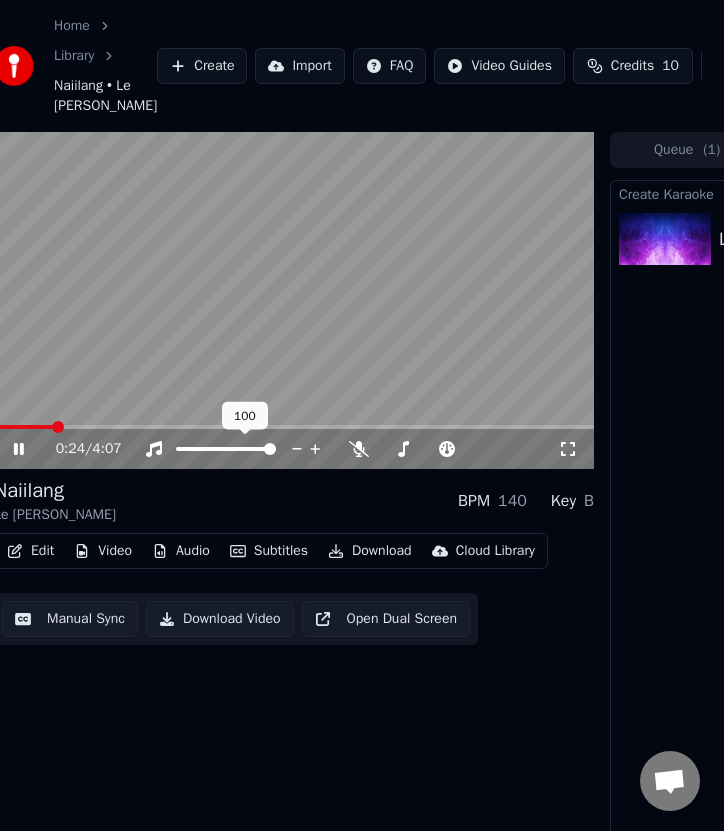 scroll, scrollTop: 0, scrollLeft: 0, axis: both 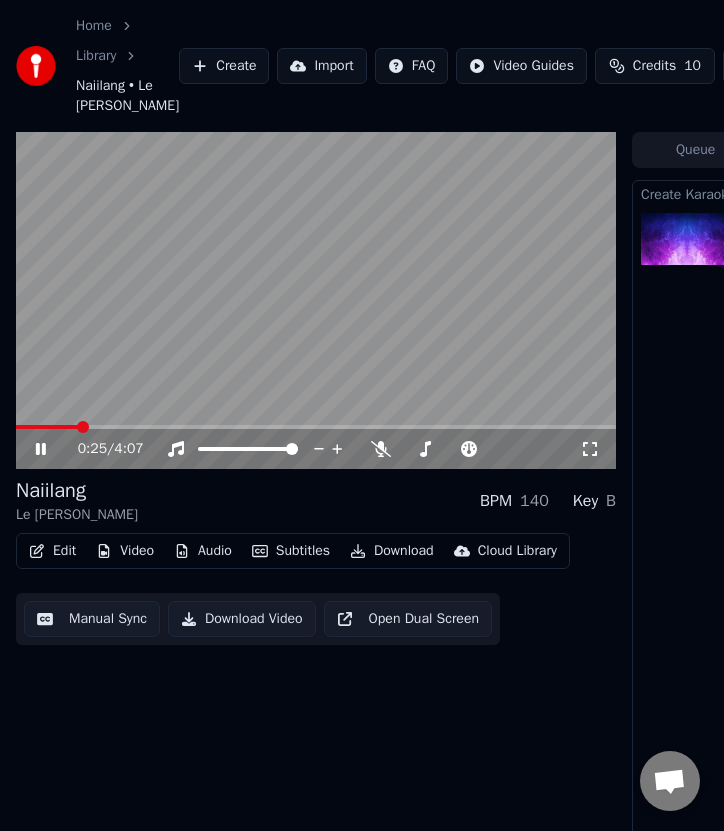 click on "Edit" at bounding box center [52, 551] 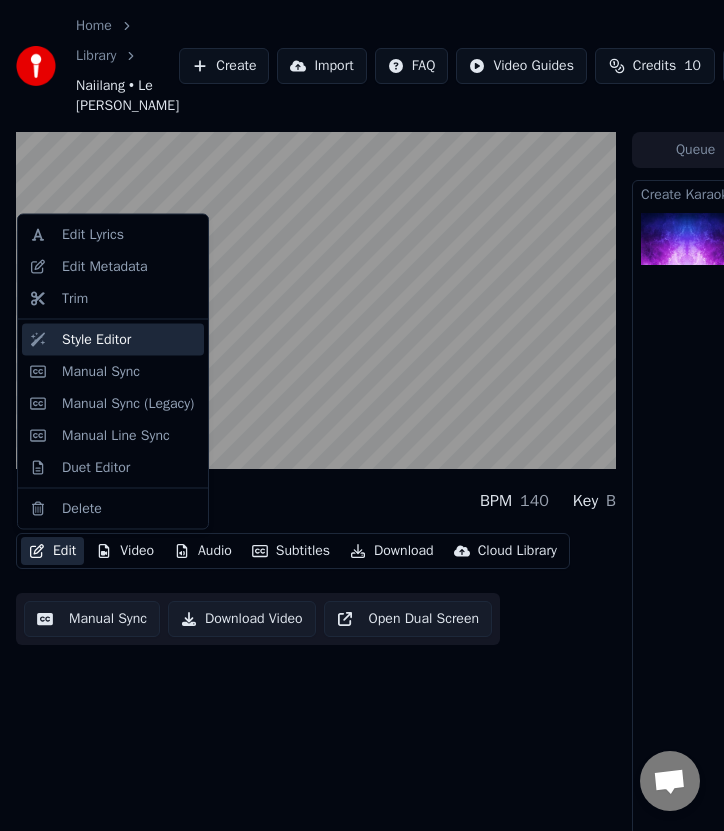 click on "Style Editor" at bounding box center [129, 339] 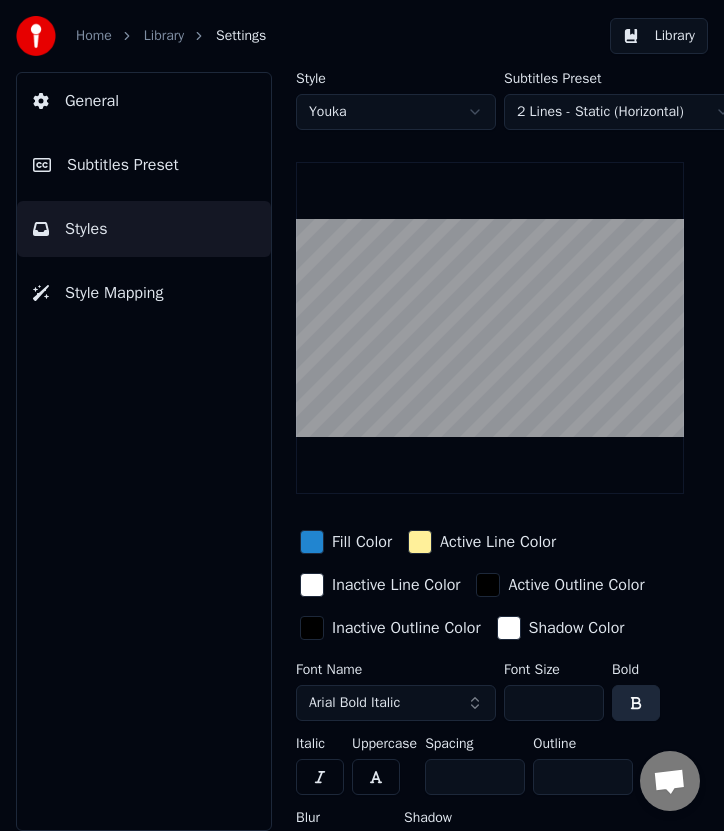click on "Subtitles Preset" at bounding box center [123, 165] 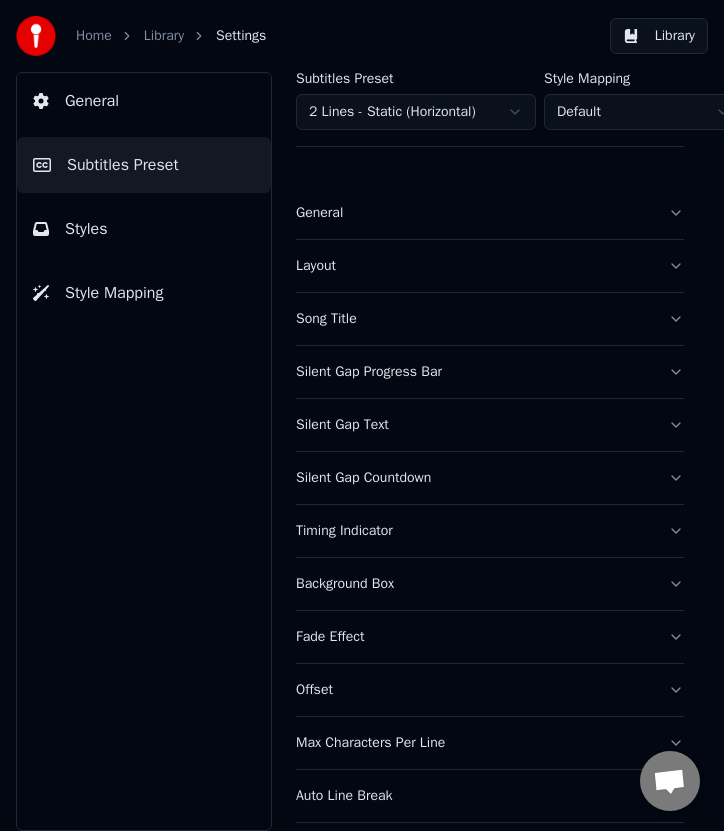 click on "Library" at bounding box center [659, 36] 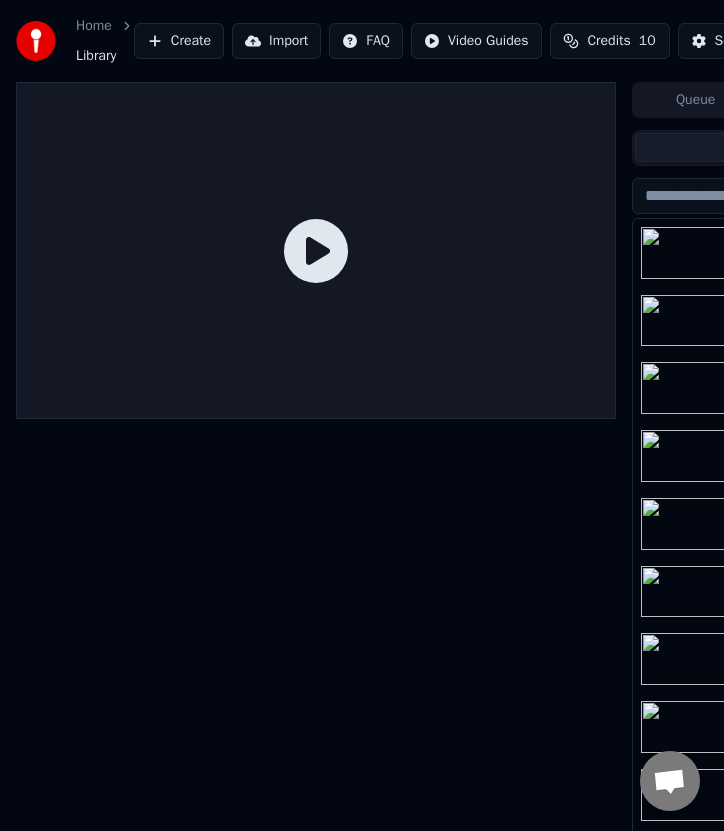 click at bounding box center (687, 253) 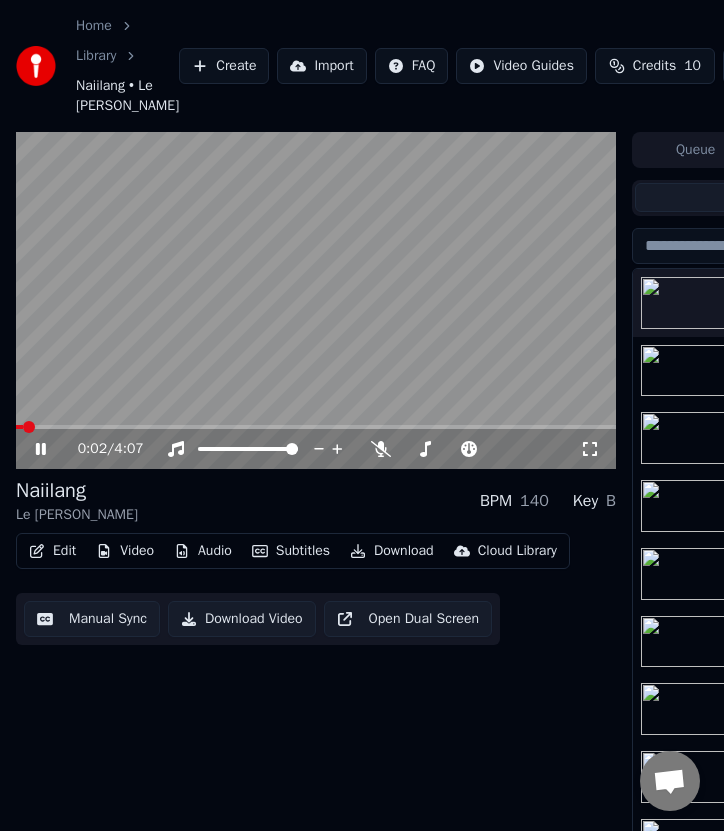 click on "Edit" at bounding box center [52, 551] 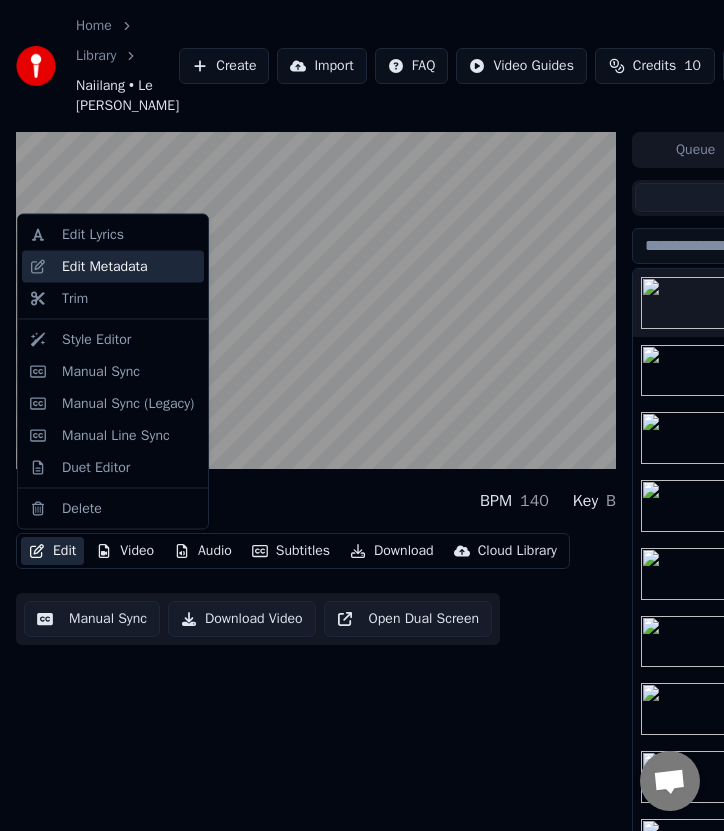 click on "Edit Metadata" at bounding box center (105, 266) 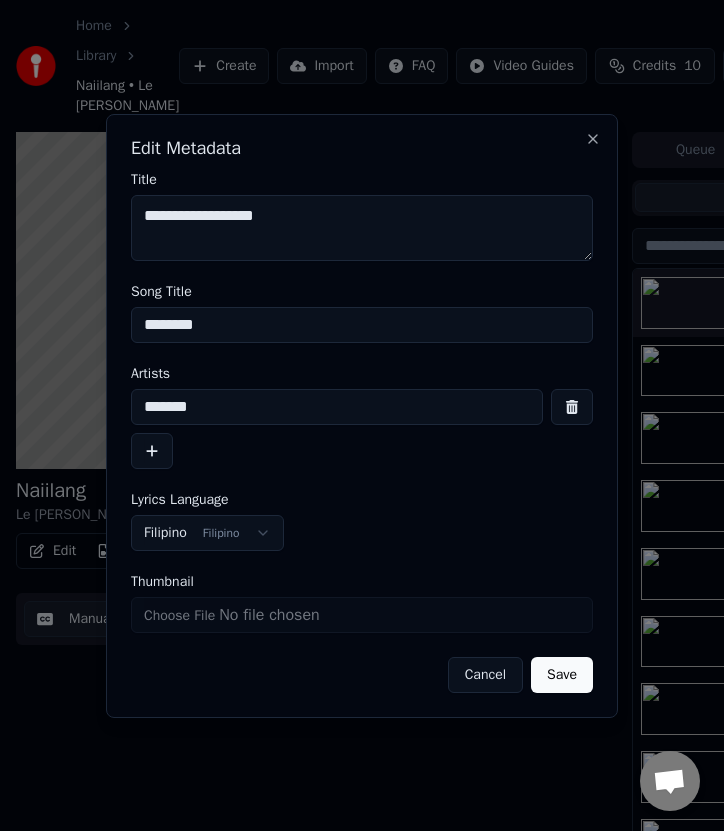 click on "*******" at bounding box center (337, 407) 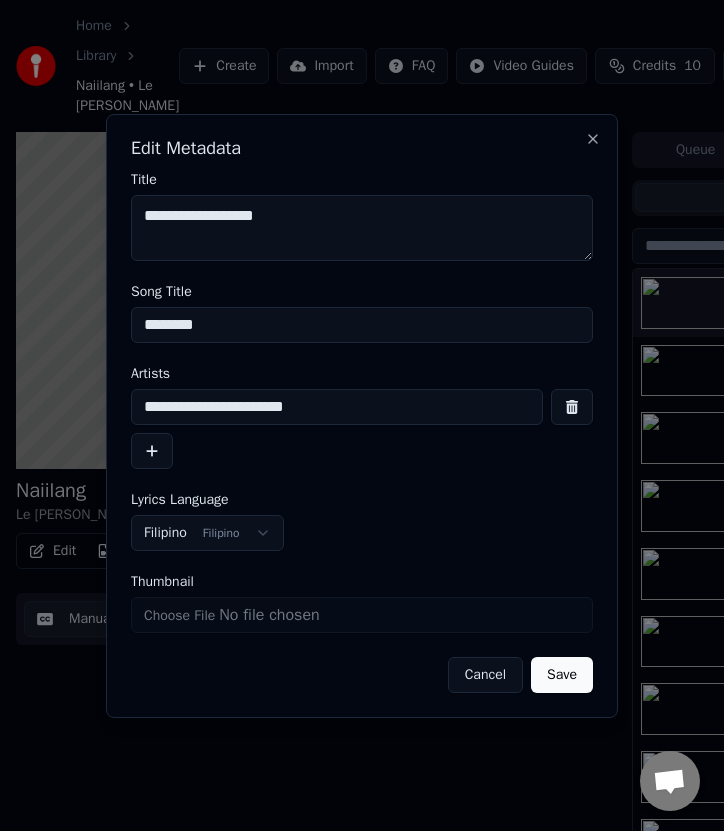 type on "**********" 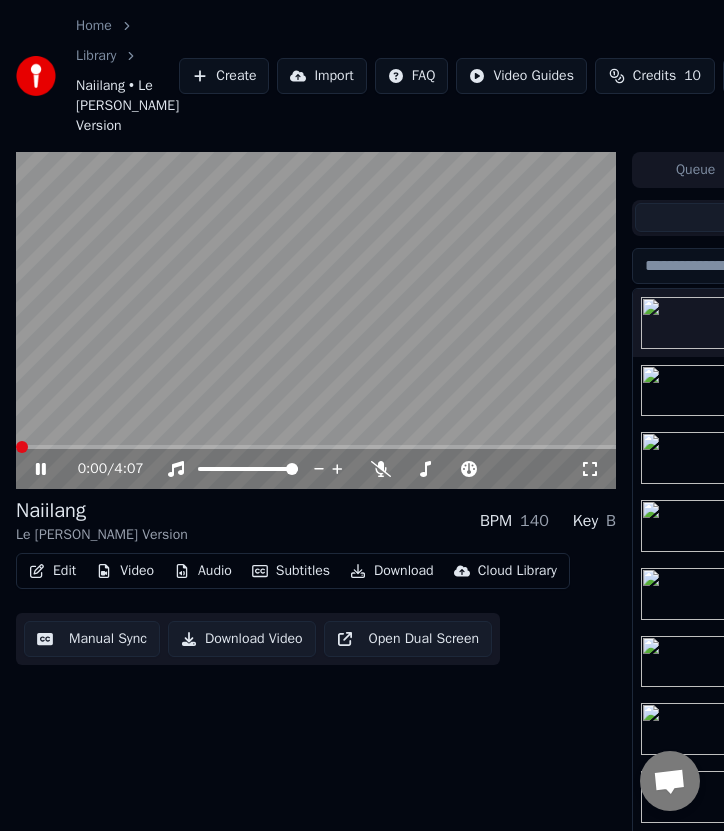 click at bounding box center [22, 447] 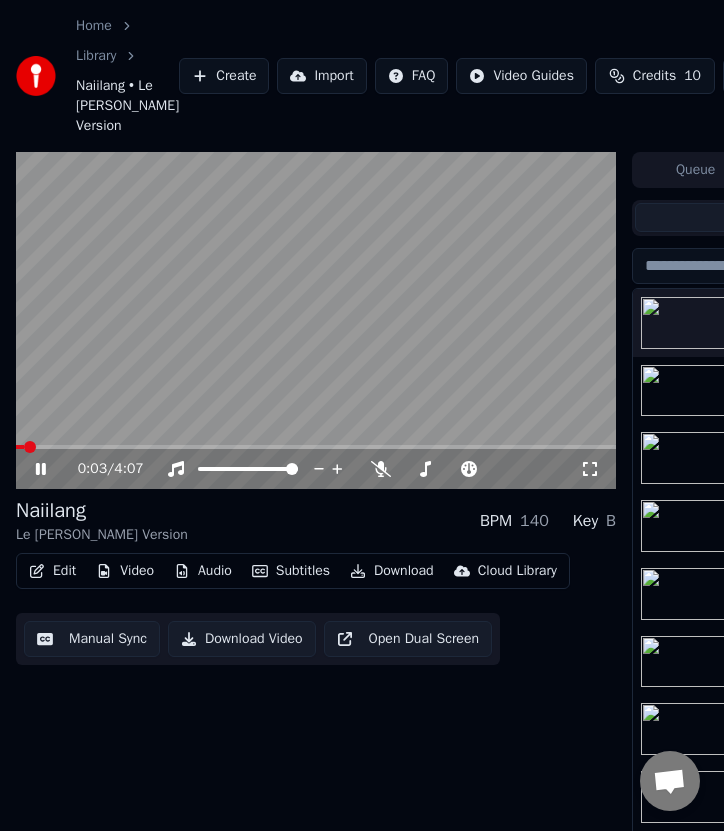 click on "Download Video" at bounding box center (242, 639) 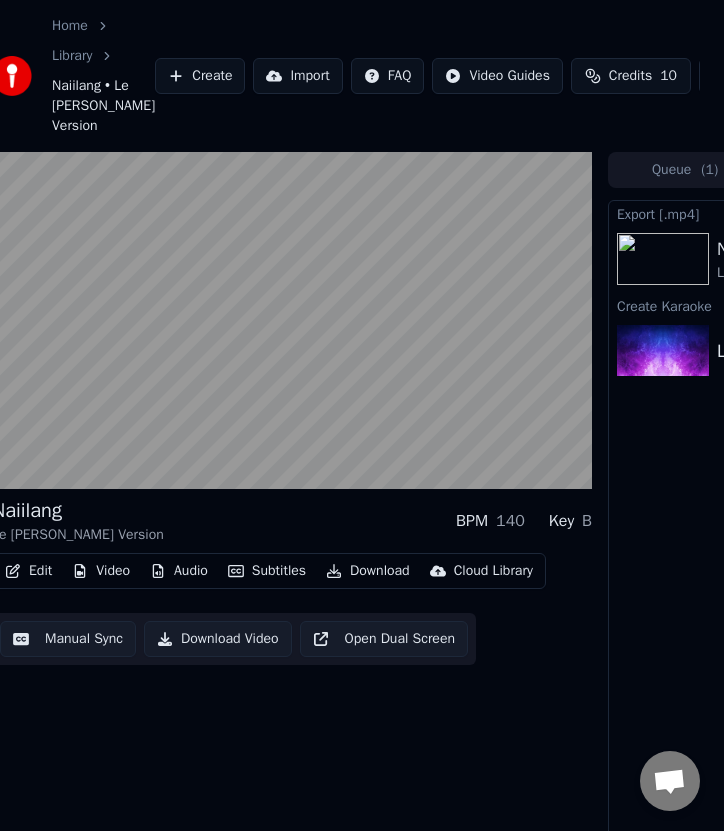 scroll, scrollTop: 0, scrollLeft: 0, axis: both 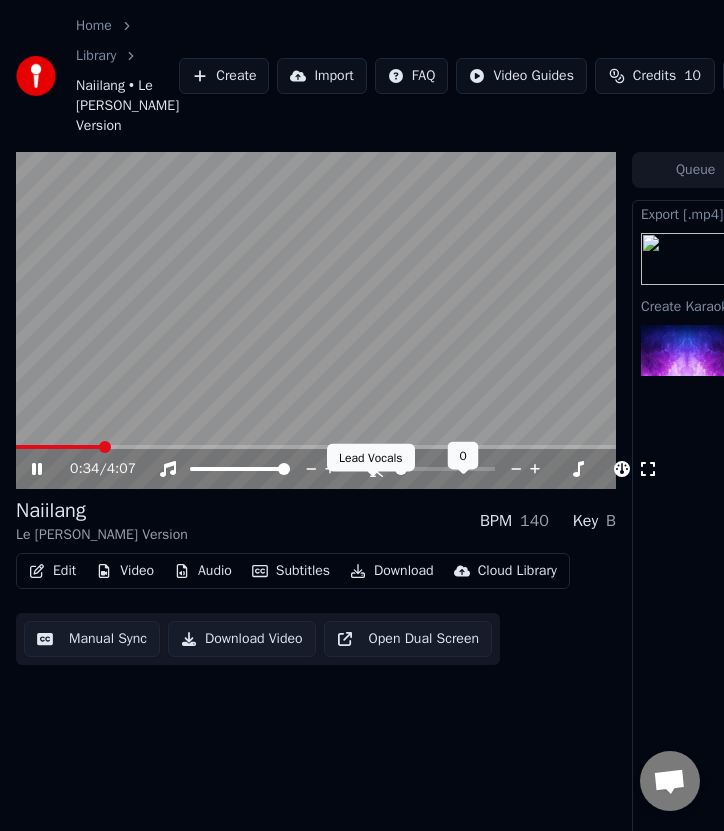 click 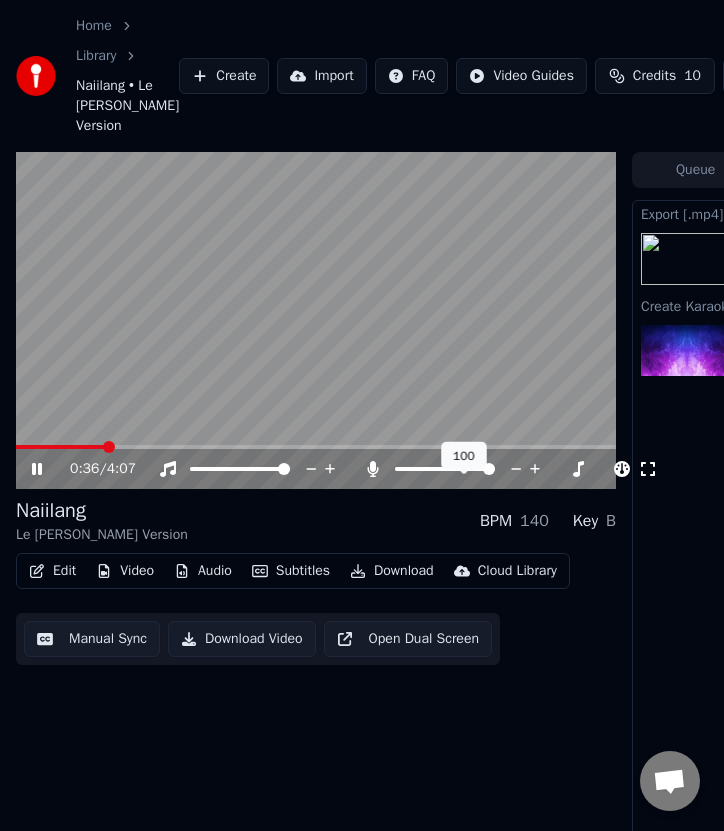 click 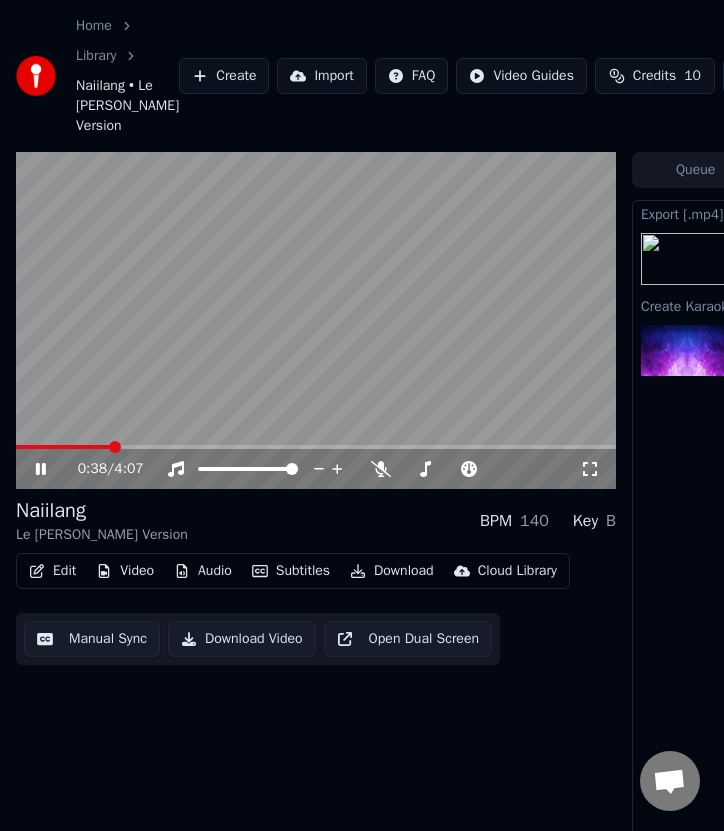 click 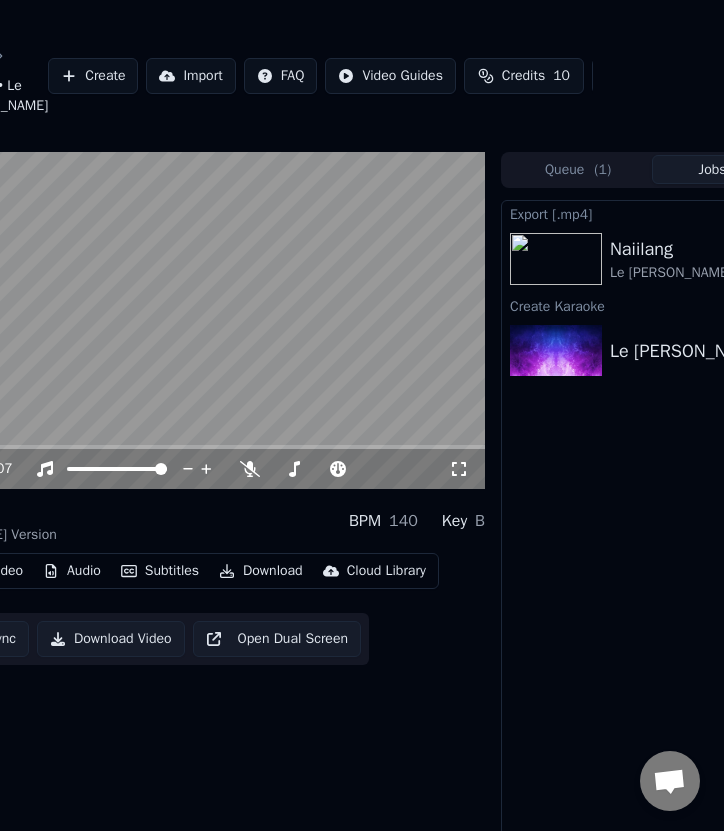 scroll, scrollTop: 0, scrollLeft: 358, axis: horizontal 